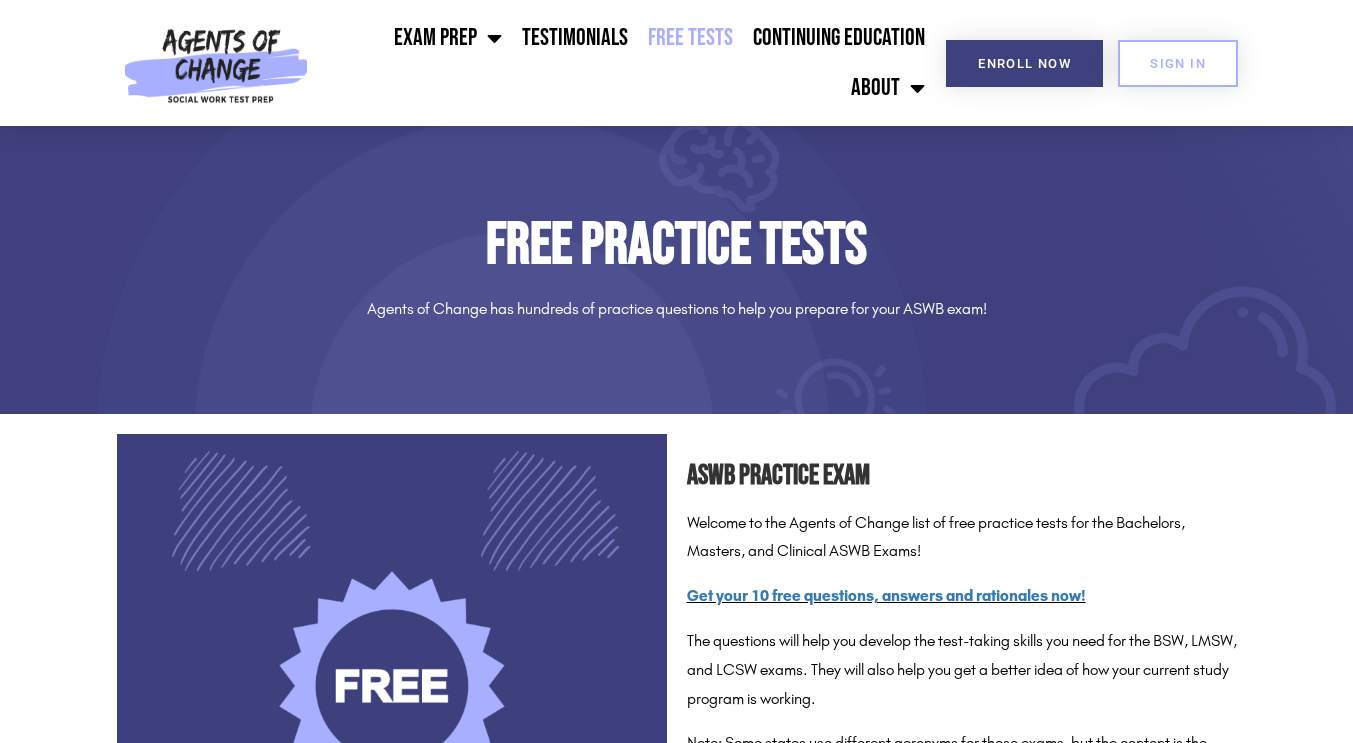 scroll, scrollTop: 563, scrollLeft: 0, axis: vertical 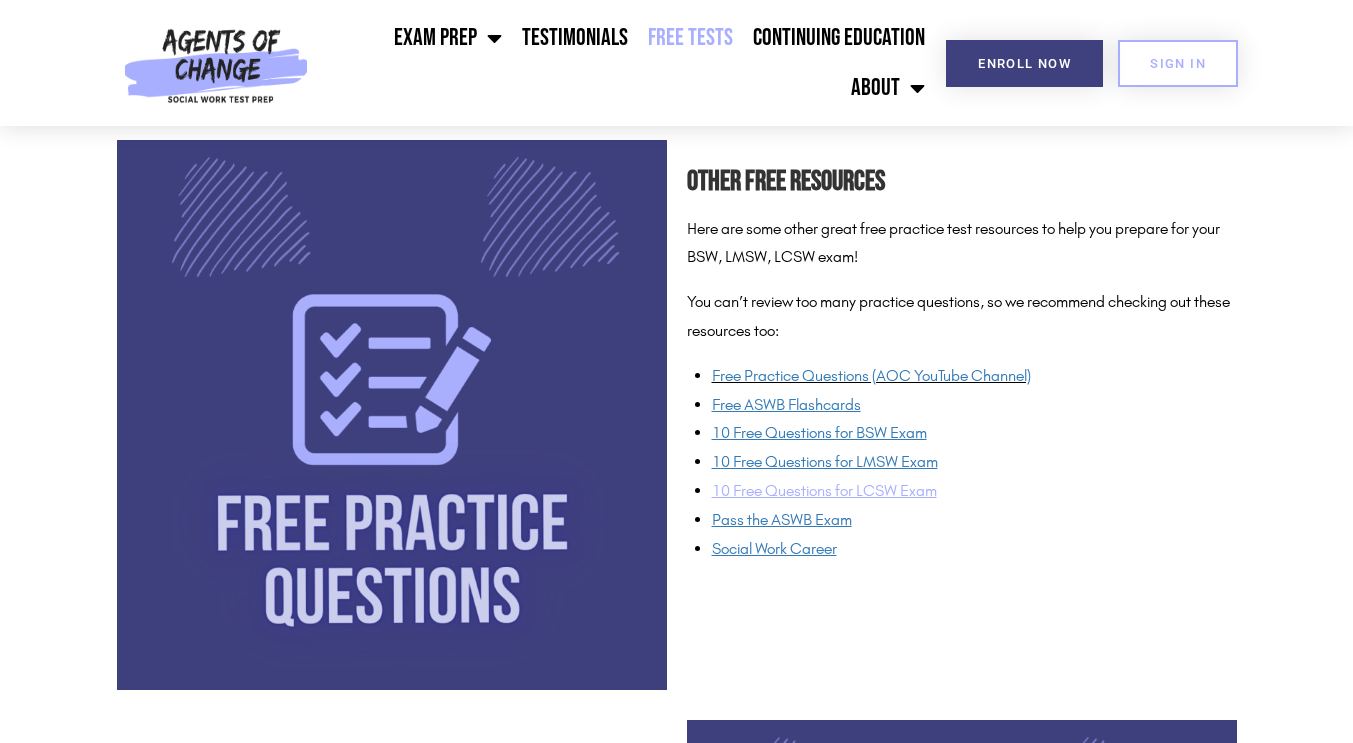 click on "10 Free Questions for LCSW Exam" at bounding box center [824, 490] 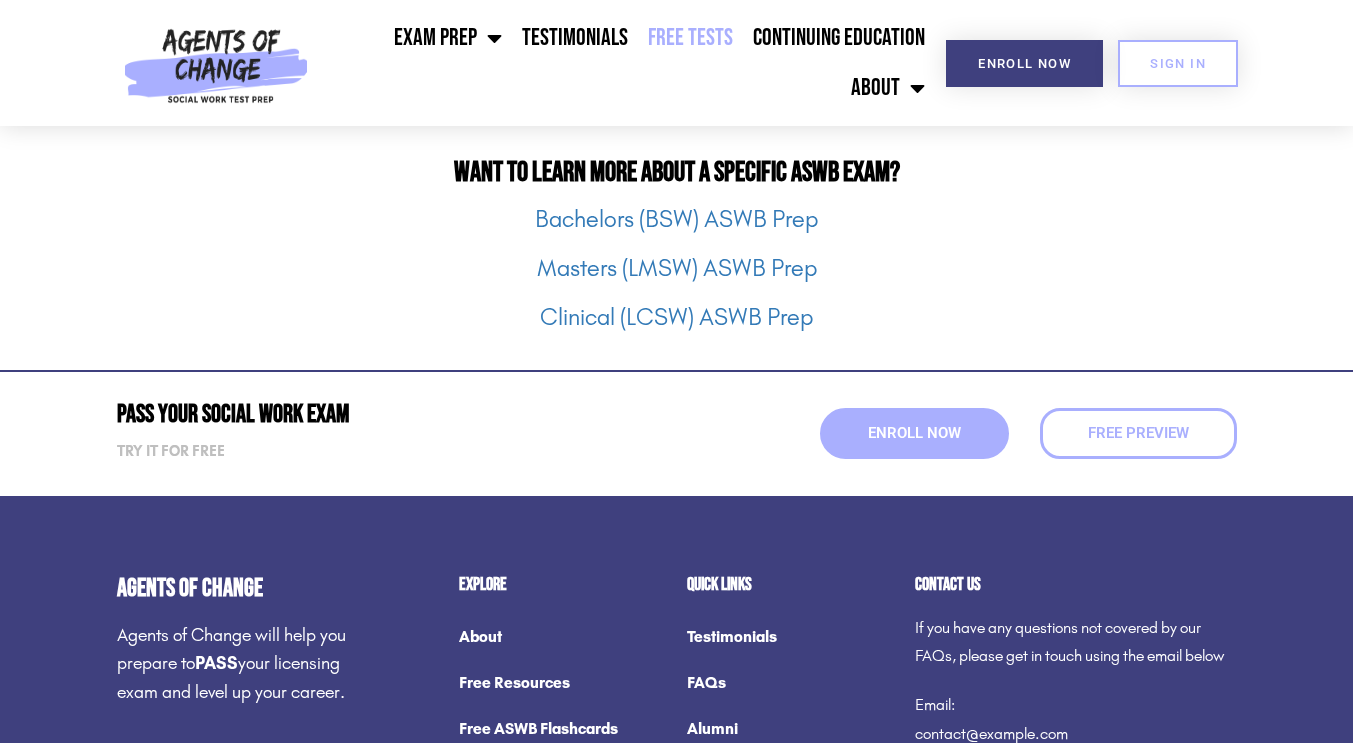 scroll, scrollTop: 2589, scrollLeft: 0, axis: vertical 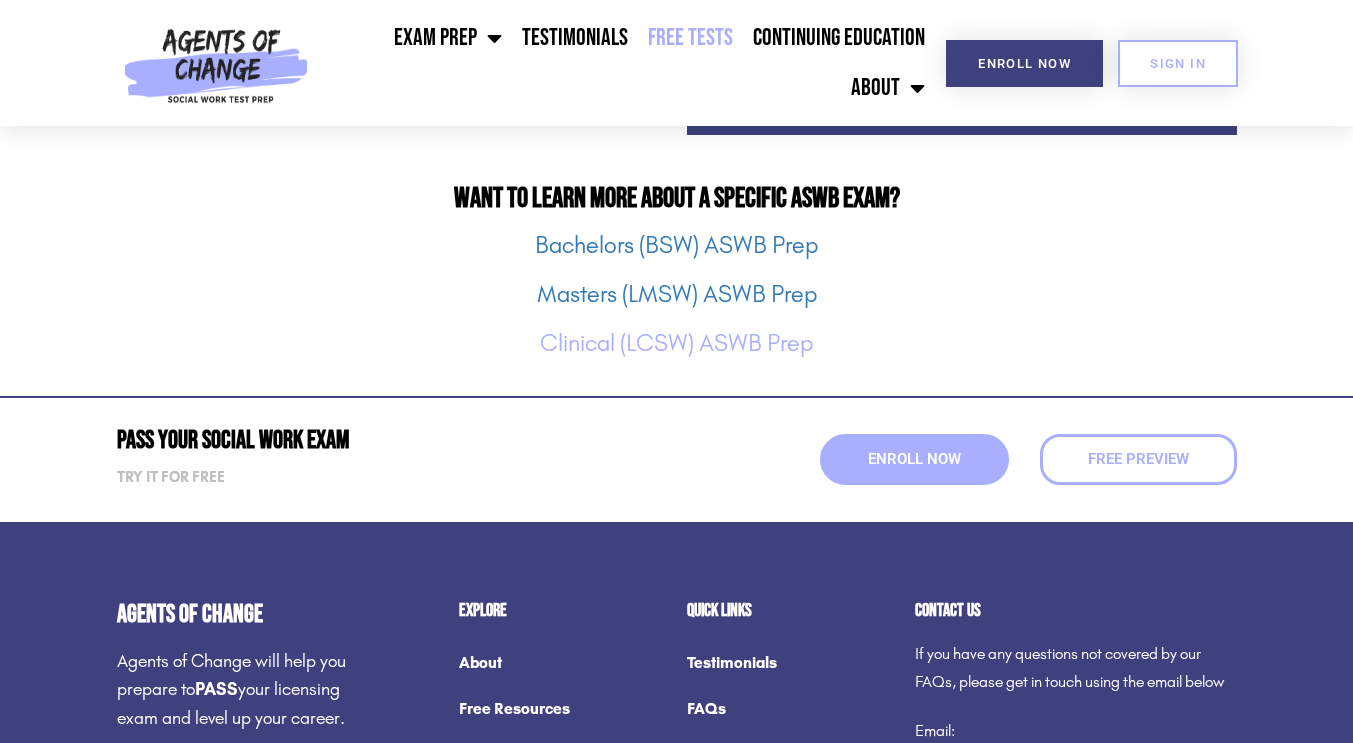 click on "Clinical (LCSW) ASWB Prep" at bounding box center (676, 343) 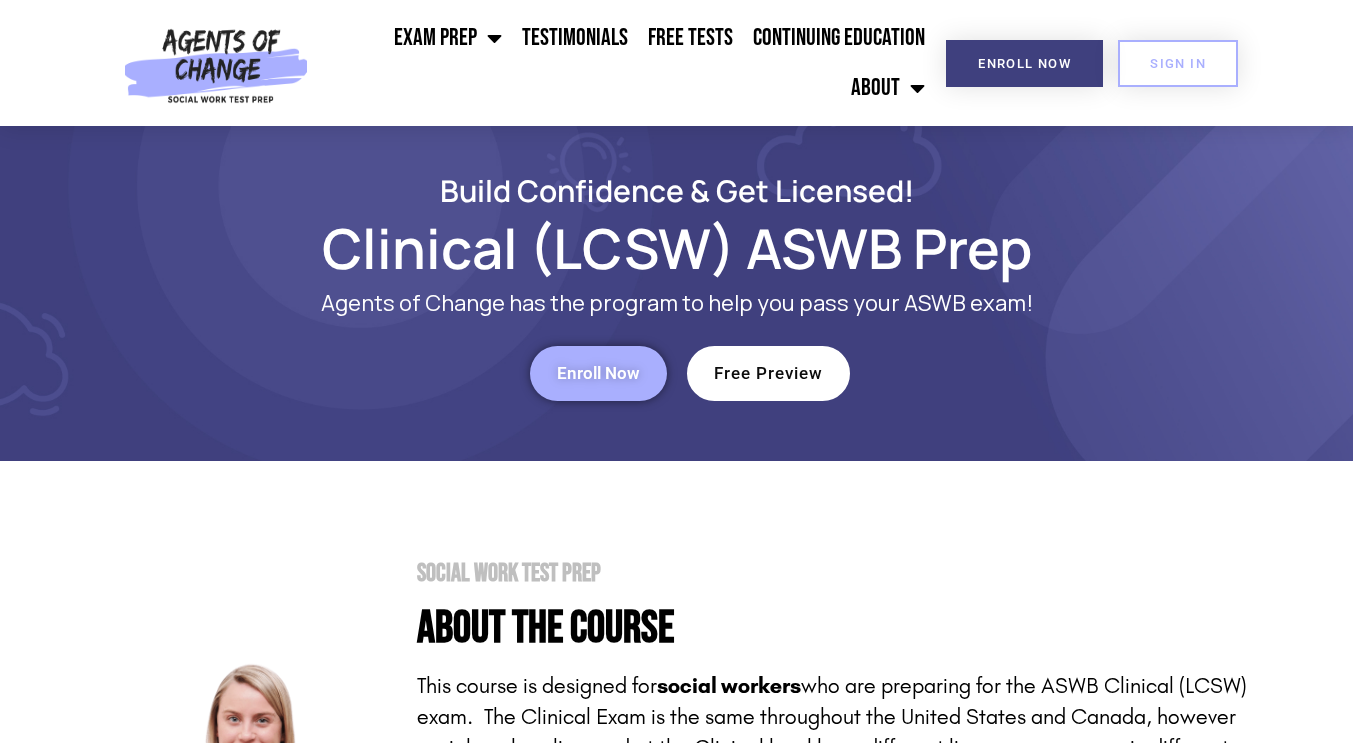 scroll, scrollTop: 347, scrollLeft: 0, axis: vertical 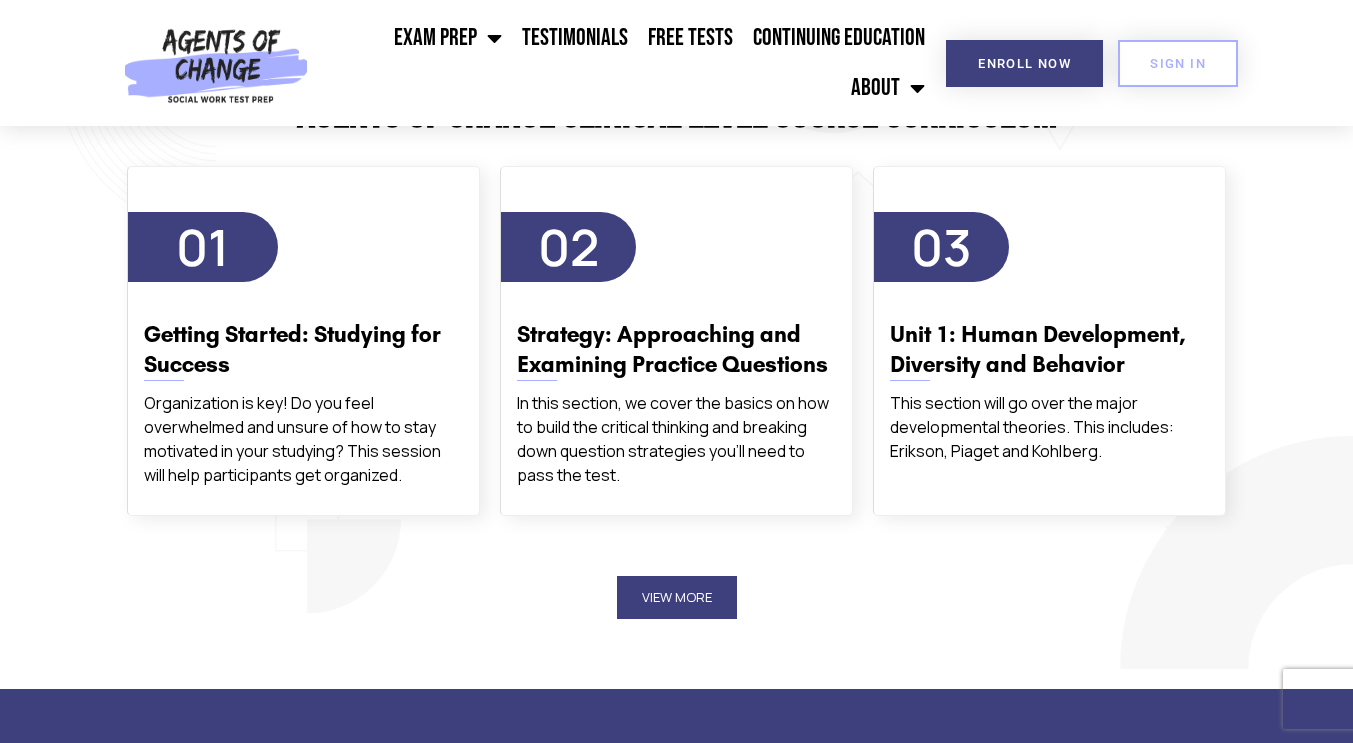 click on "View More" at bounding box center [677, 597] 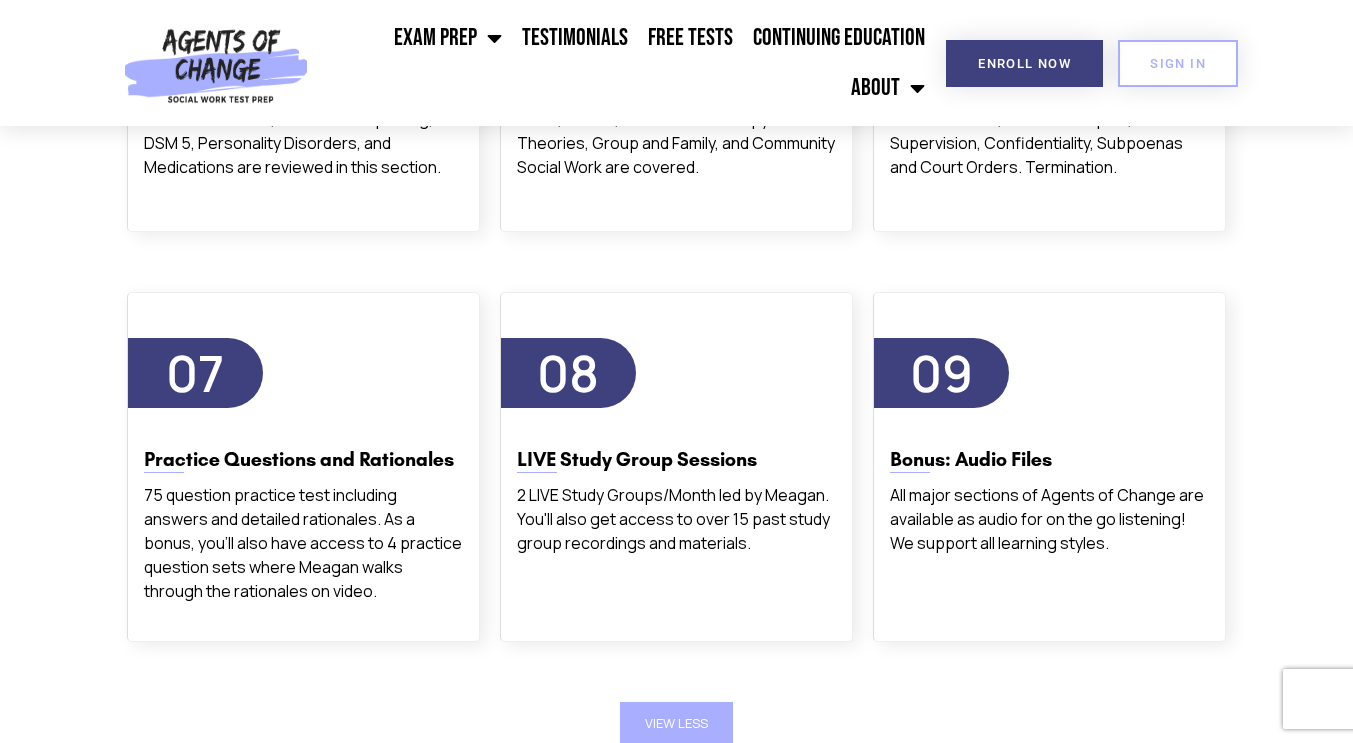 scroll, scrollTop: 4120, scrollLeft: 0, axis: vertical 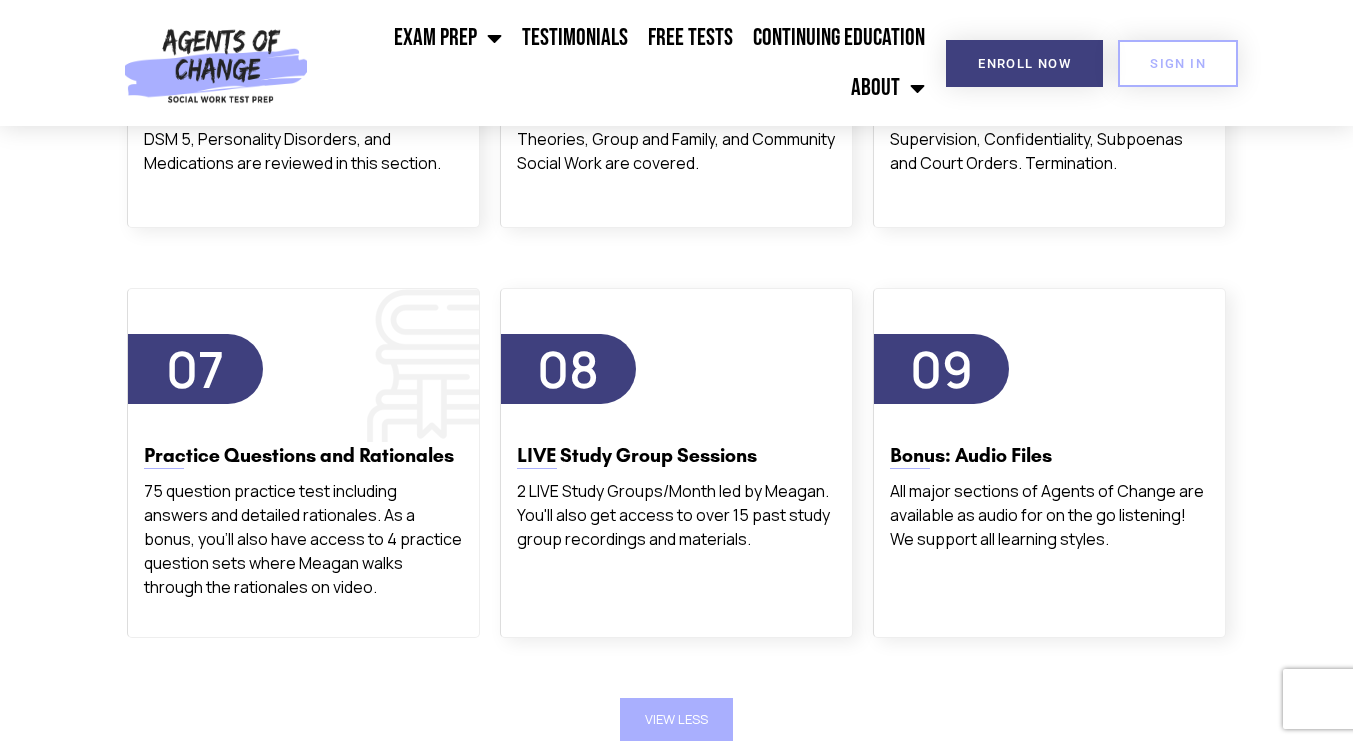 click on "75 question practice test including answers and detailed rationales.  As a bonus, you'll also have access to 4 practice question sets where Meagan walks through the rationales on video." at bounding box center [303, 539] 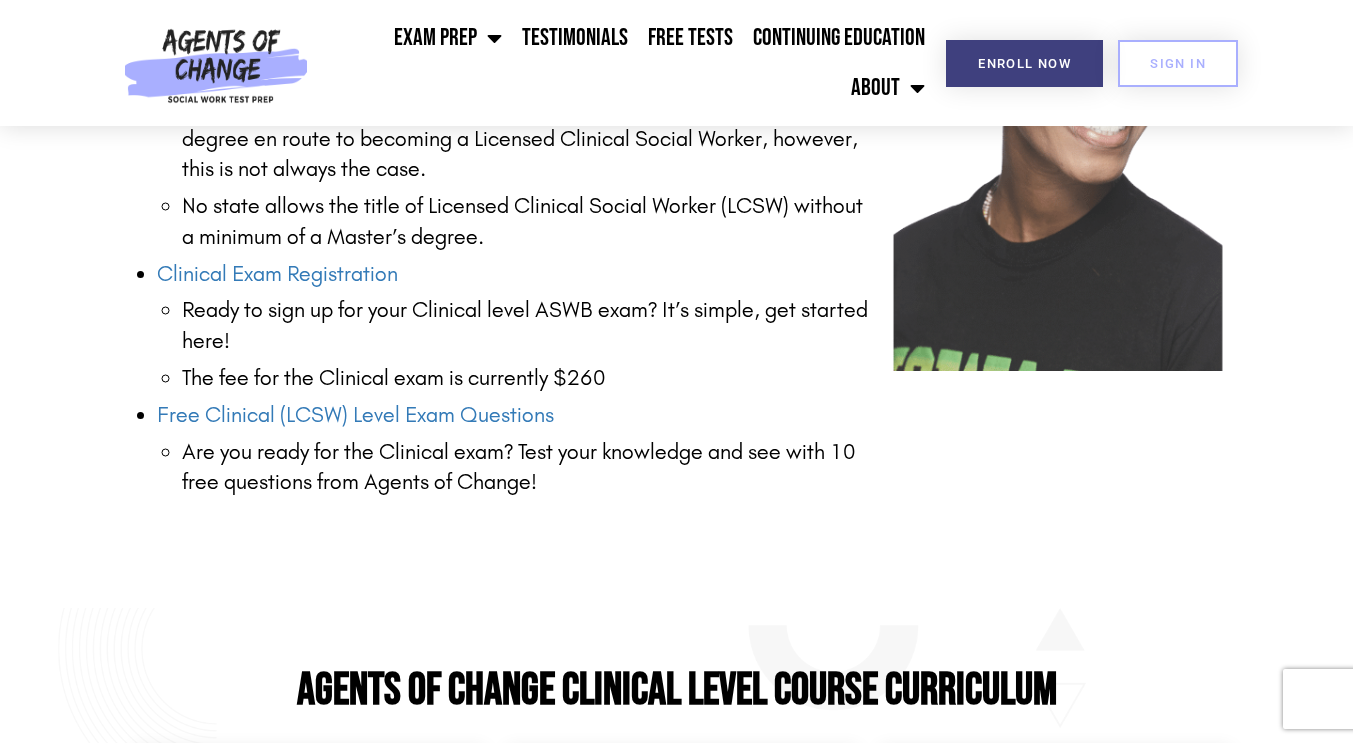 scroll, scrollTop: 2844, scrollLeft: 0, axis: vertical 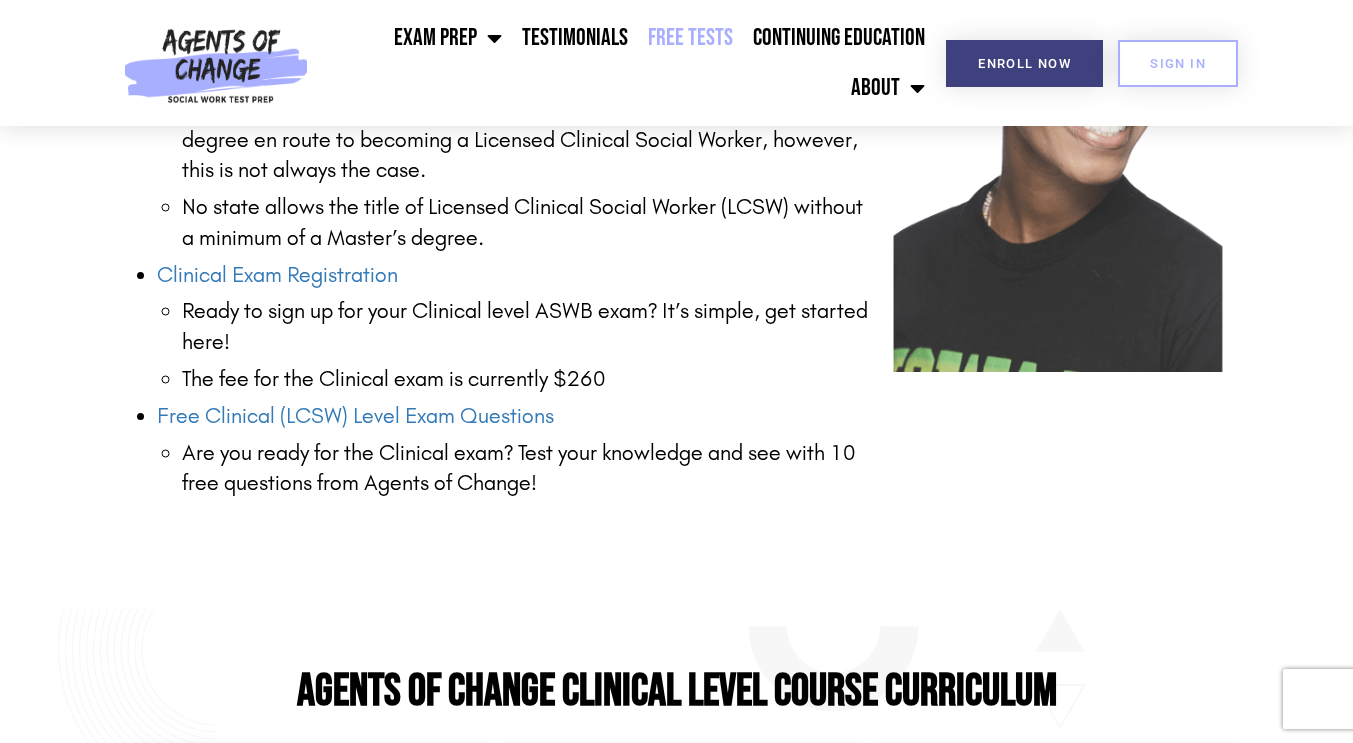 click on "Free Tests" 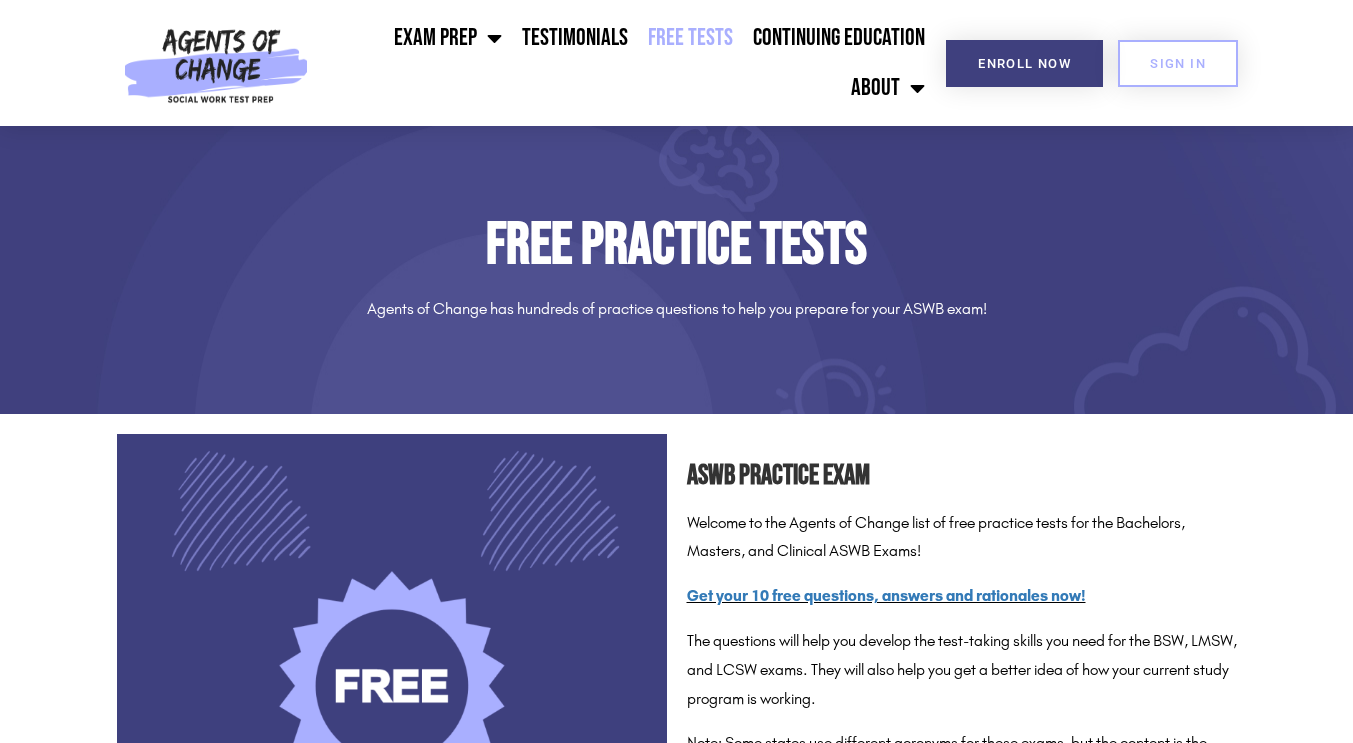 scroll, scrollTop: 0, scrollLeft: 0, axis: both 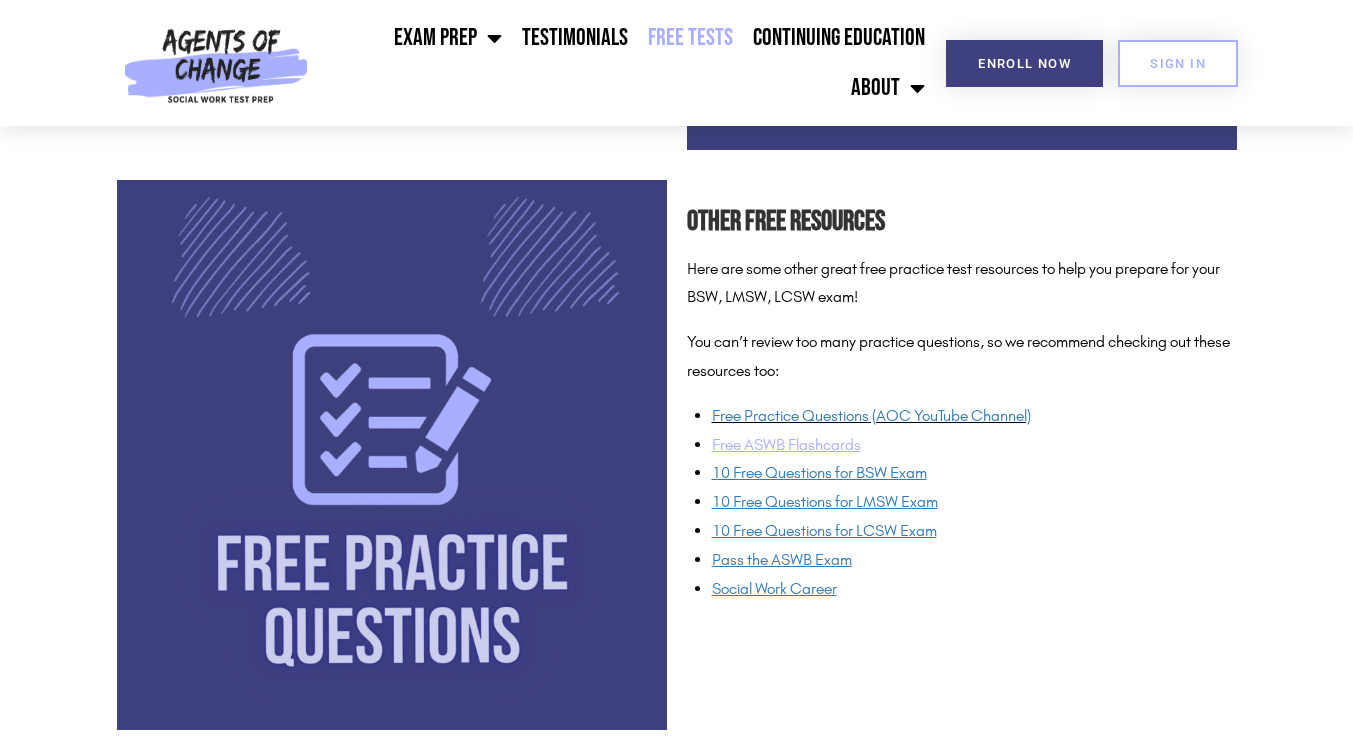 click on "Free ASWB Flashcards" at bounding box center [786, 444] 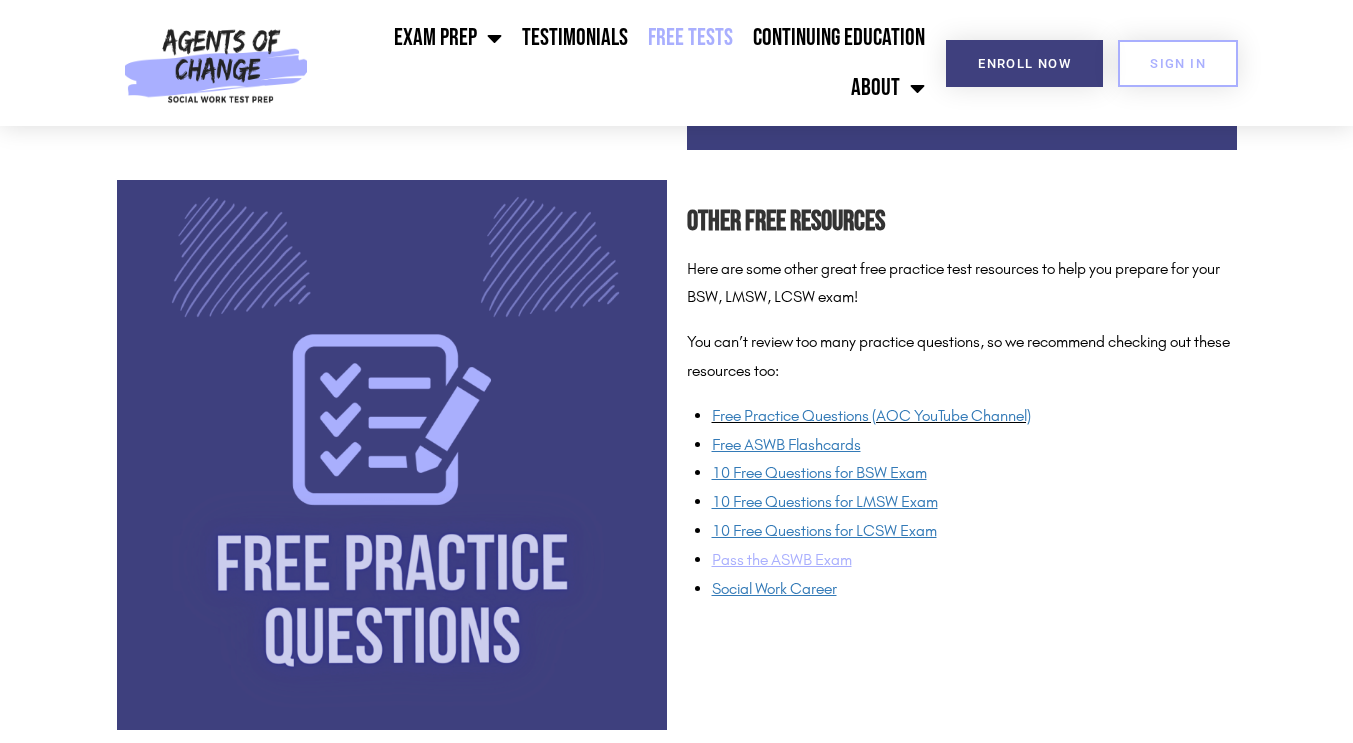 click on "Pass the ASWB Exam" at bounding box center (782, 559) 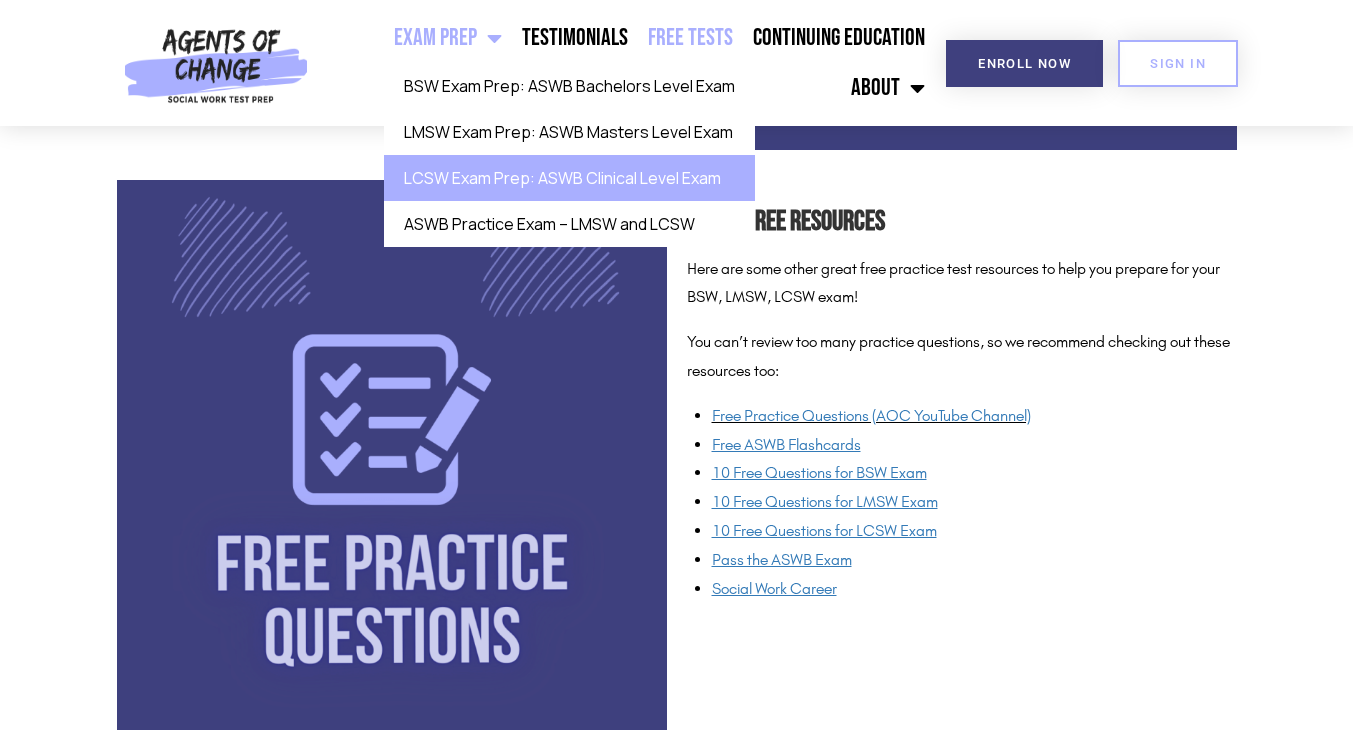 click on "LCSW Exam Prep: ASWB Clinical Level Exam" 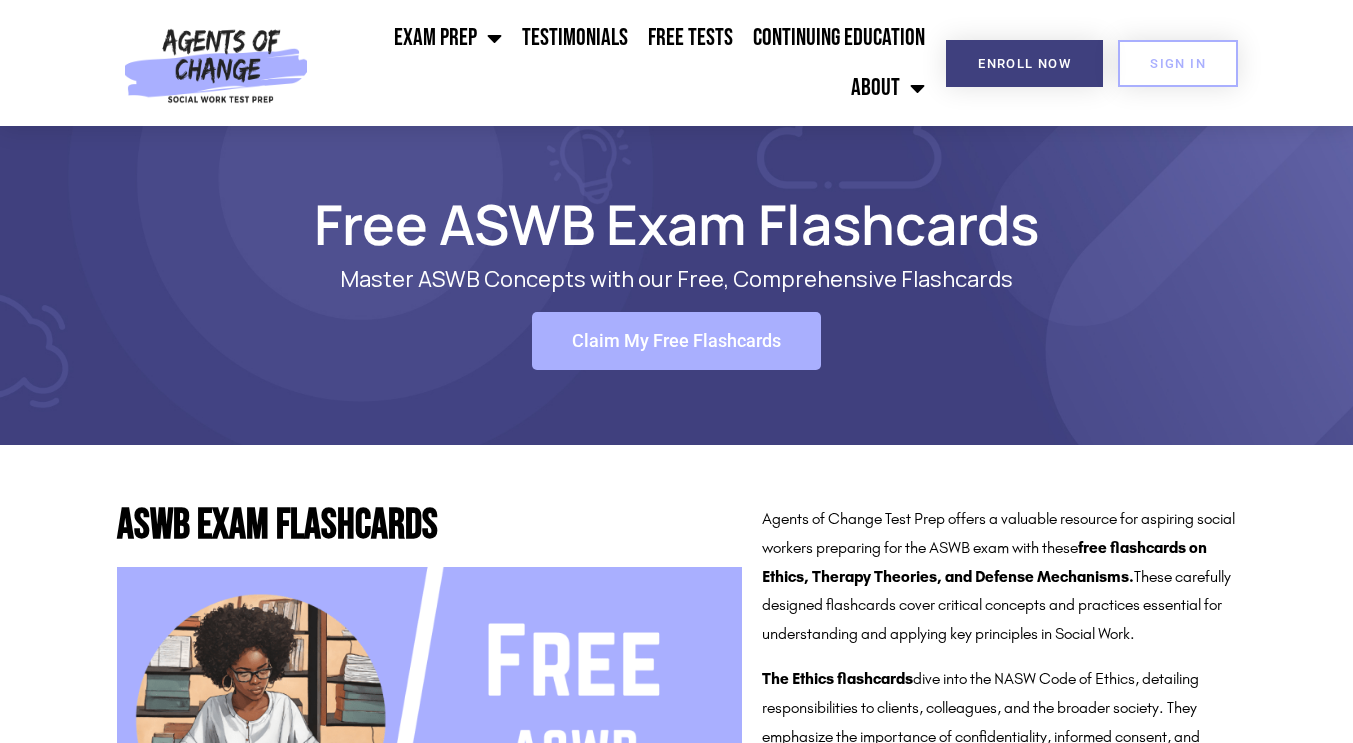 scroll, scrollTop: 144, scrollLeft: 0, axis: vertical 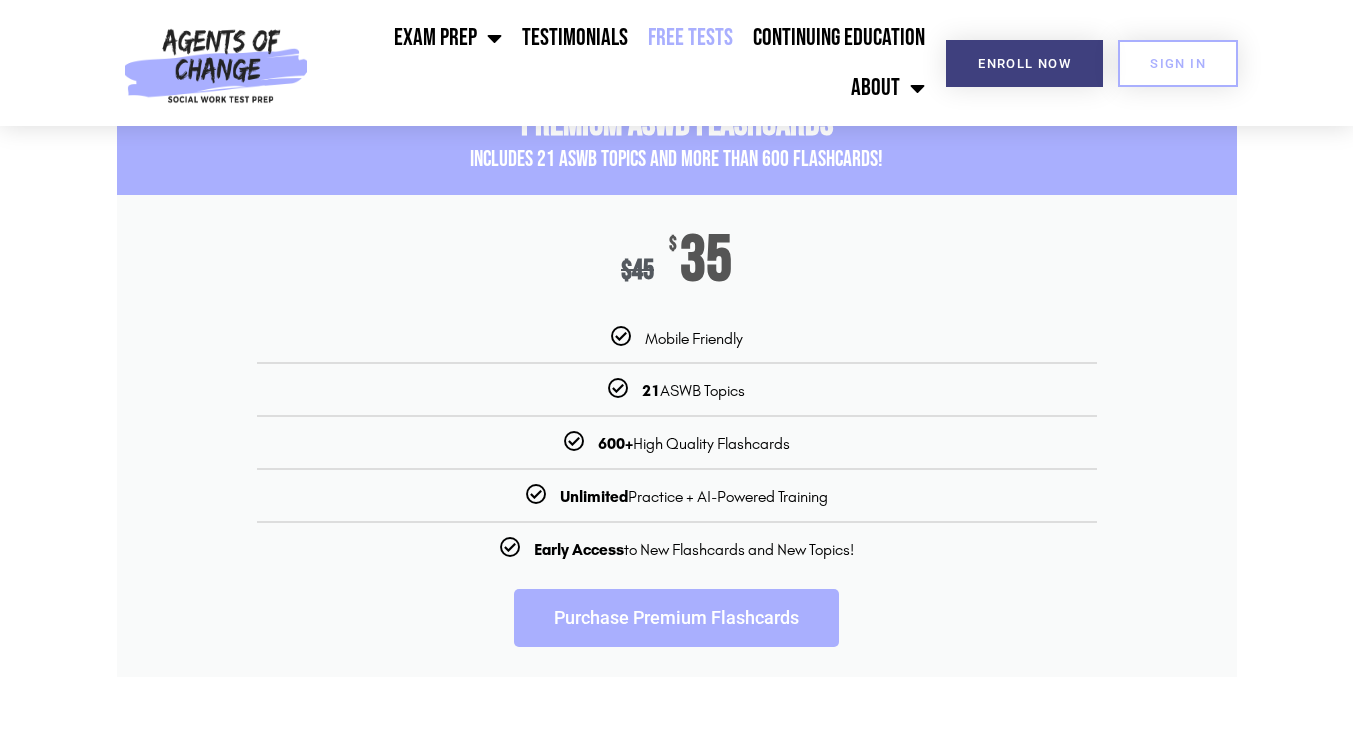 click on "Free Tests" 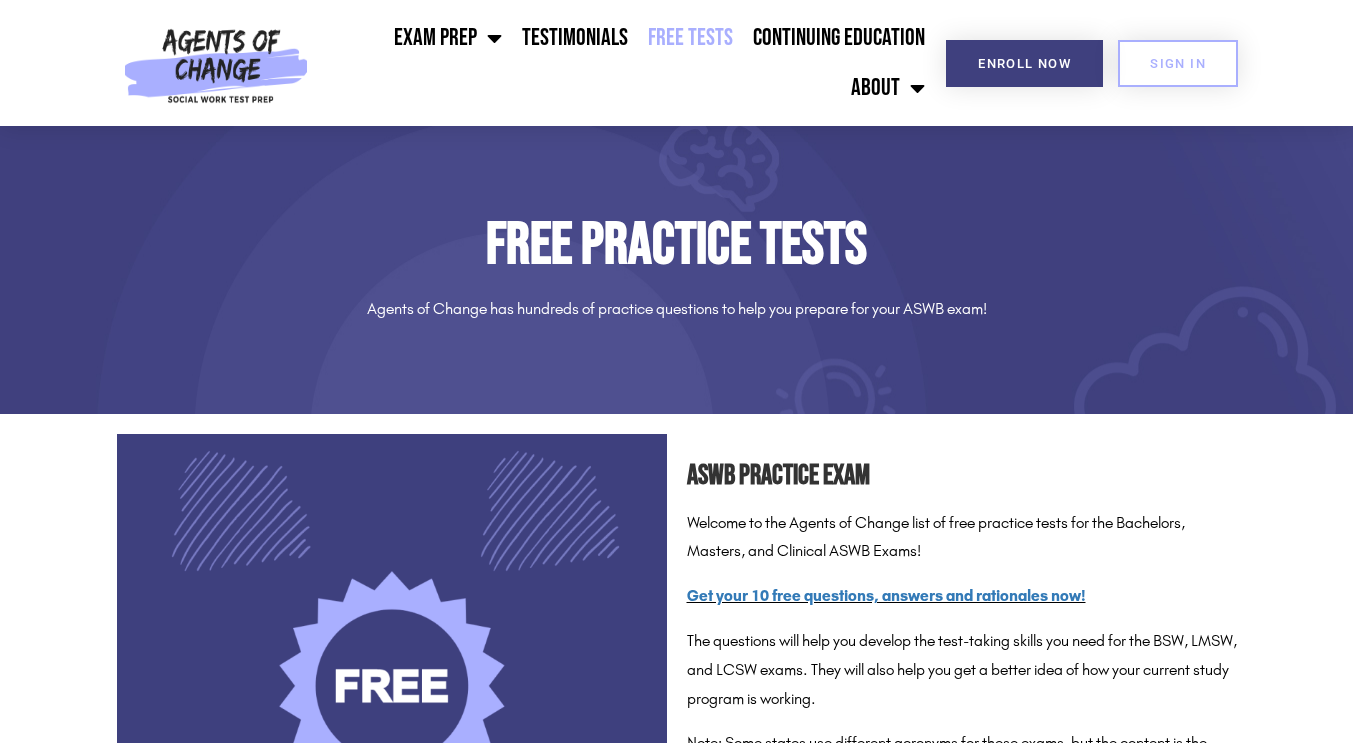 scroll, scrollTop: 0, scrollLeft: 0, axis: both 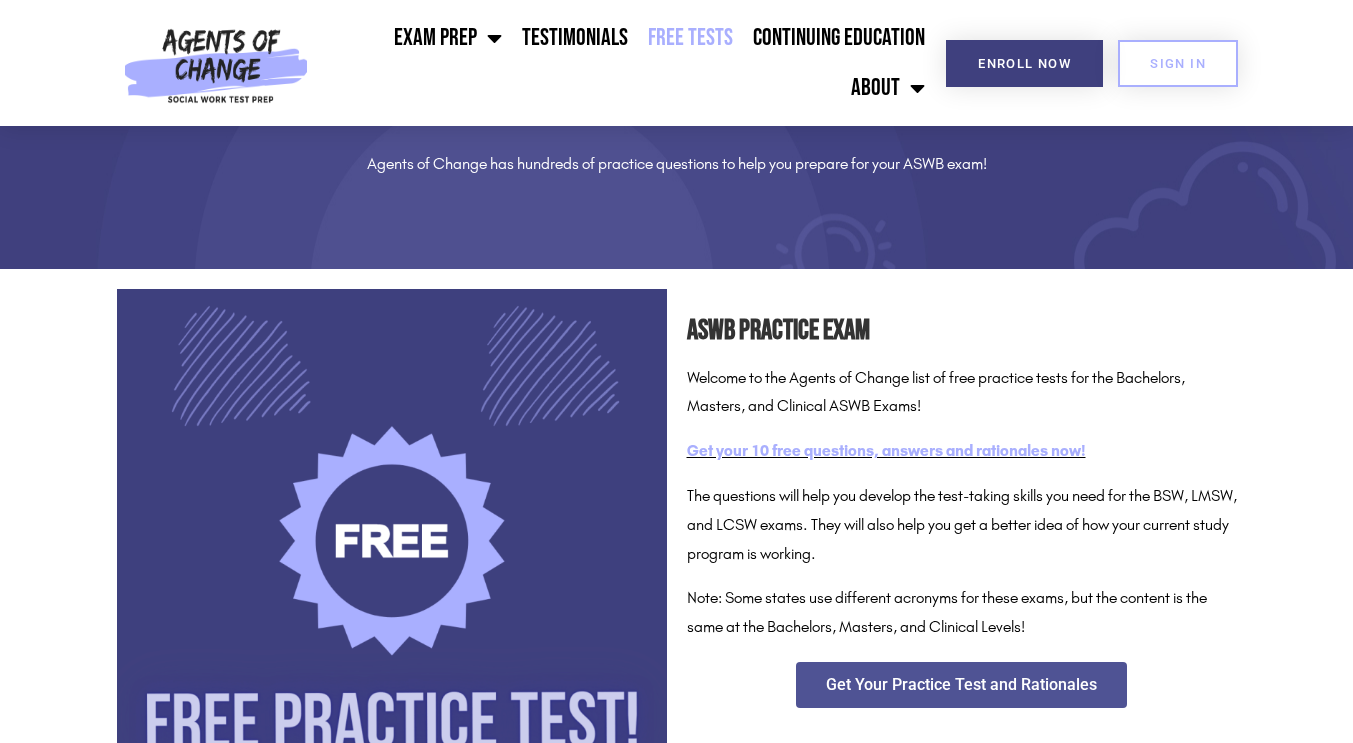 click on "Get your 10 free questions, answers and rationales now!" at bounding box center [886, 450] 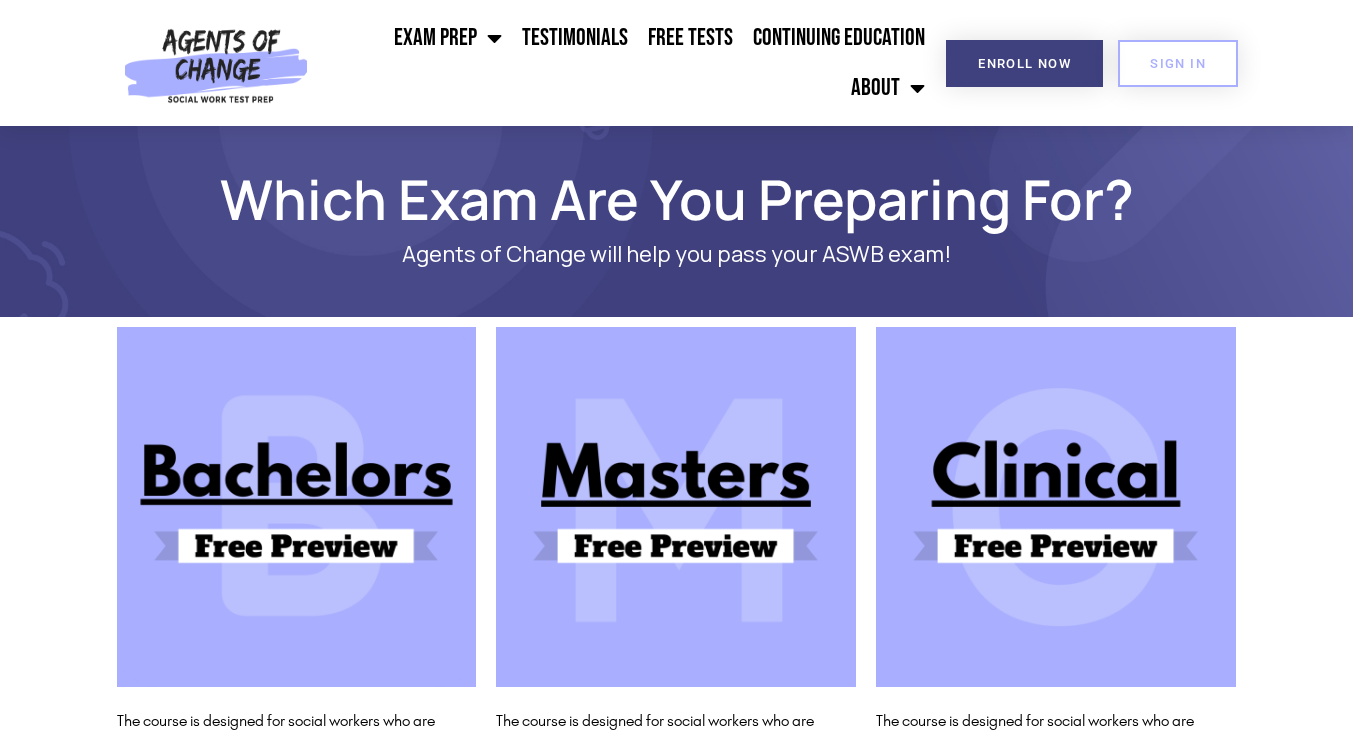 scroll, scrollTop: 0, scrollLeft: 0, axis: both 